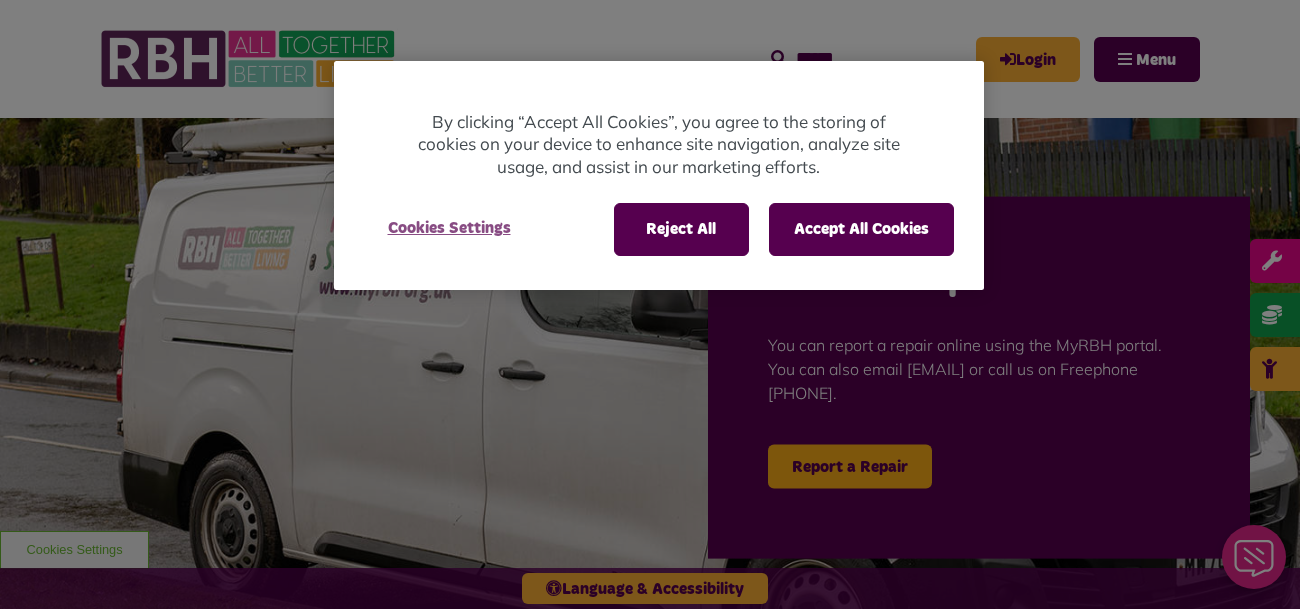 scroll, scrollTop: 0, scrollLeft: 0, axis: both 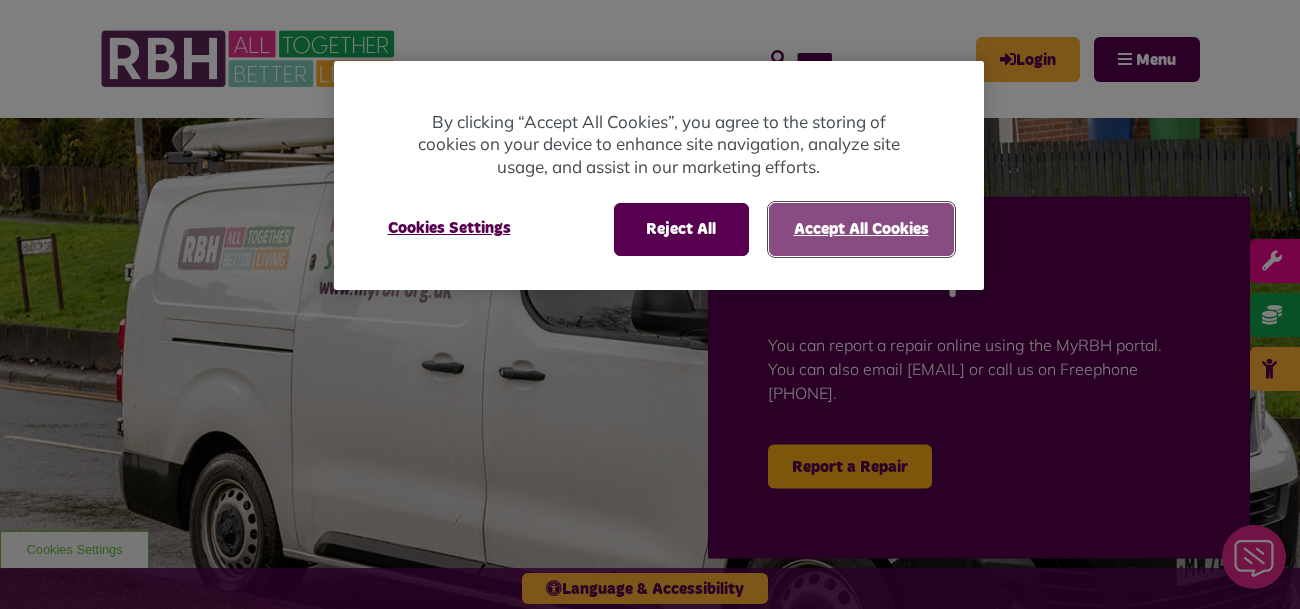 click on "Accept All Cookies" at bounding box center [861, 229] 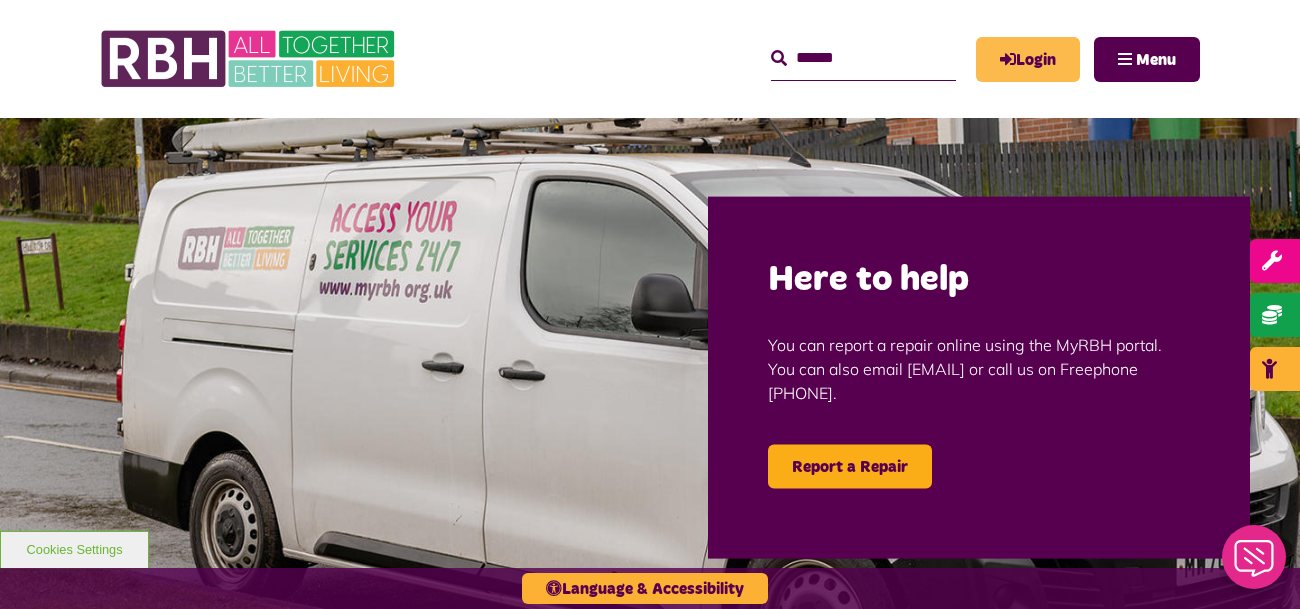 click on "Login" at bounding box center (1028, 59) 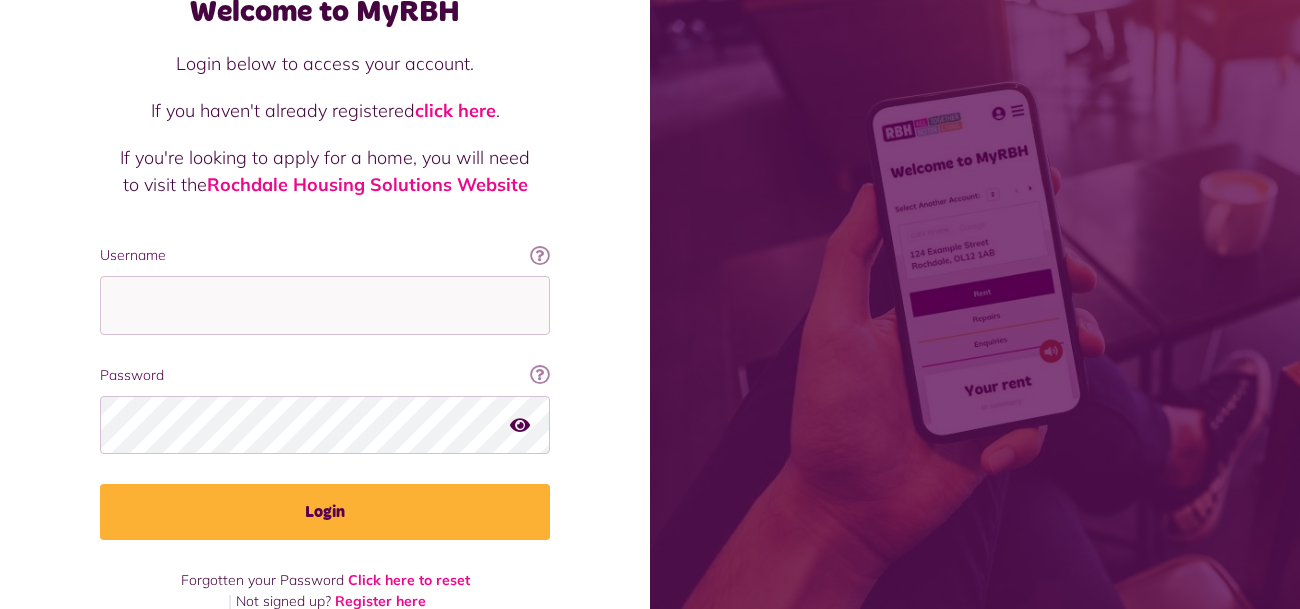 scroll, scrollTop: 158, scrollLeft: 0, axis: vertical 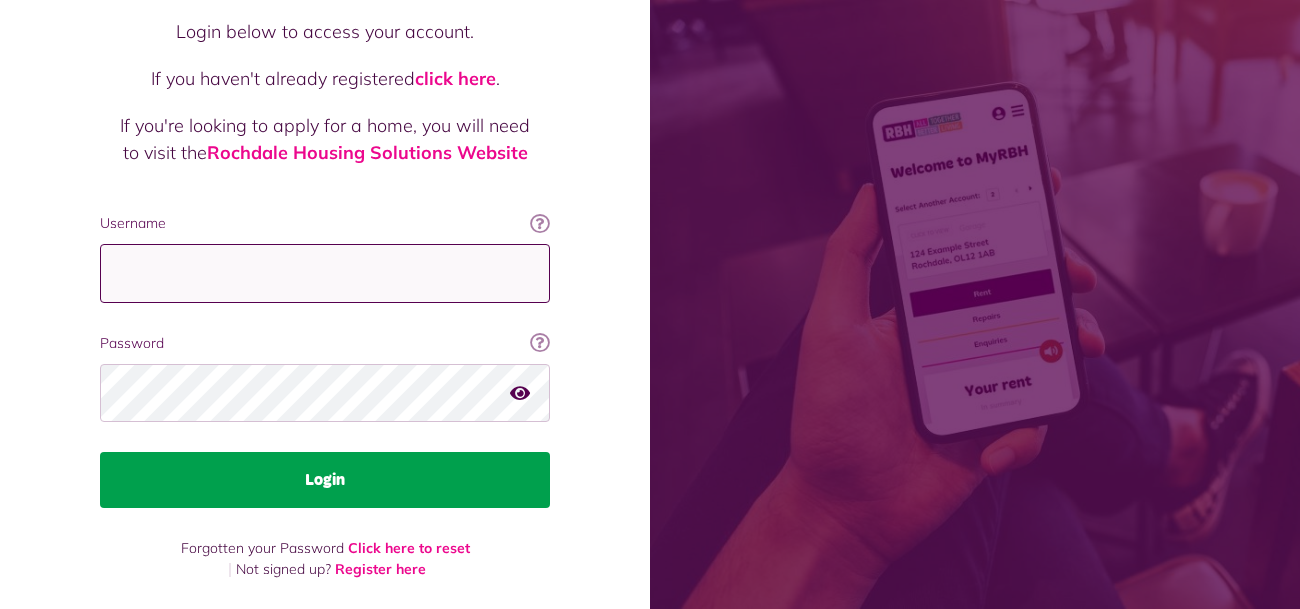 type on "**********" 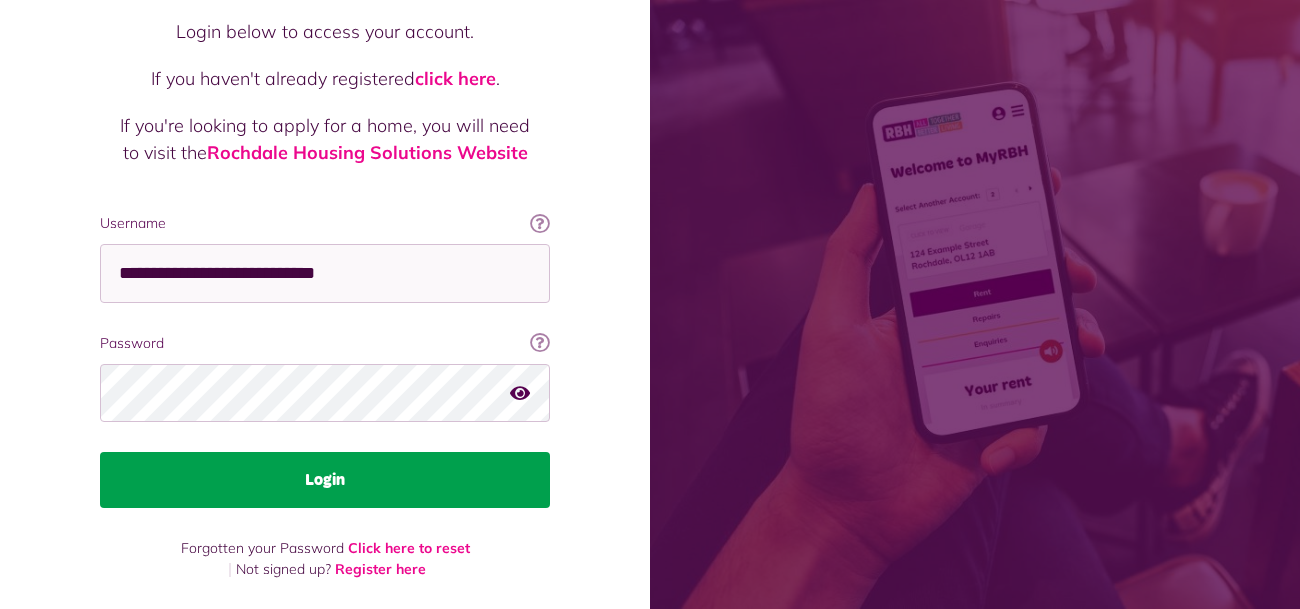 click on "Login" at bounding box center (325, 480) 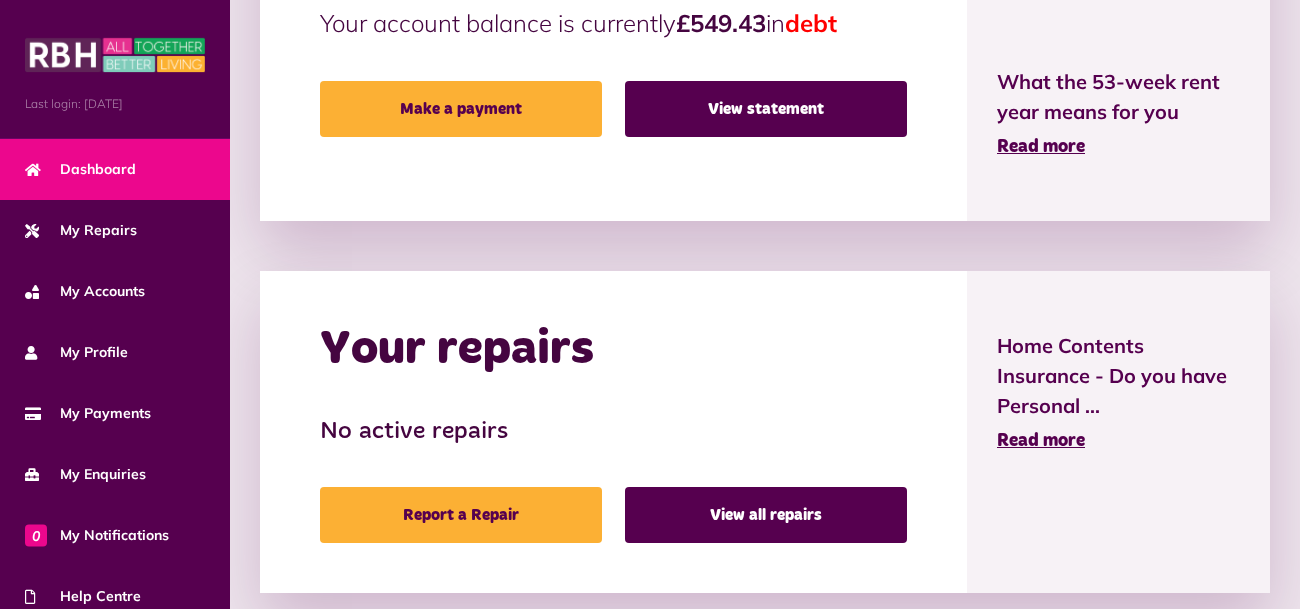 scroll, scrollTop: 895, scrollLeft: 0, axis: vertical 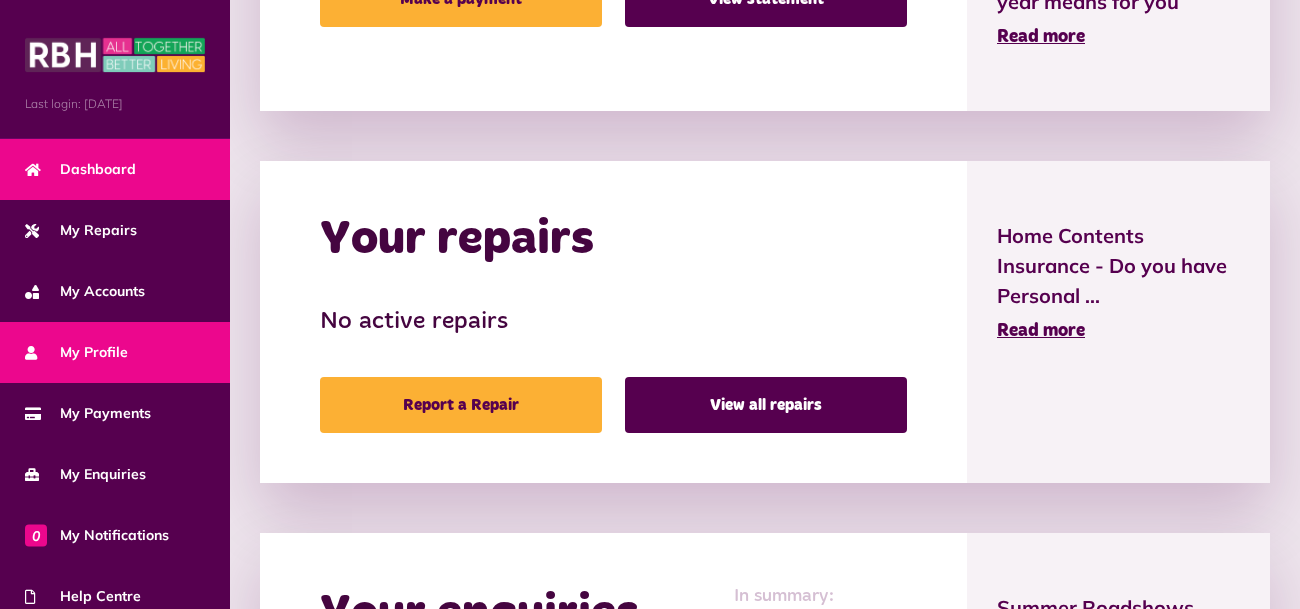 click on "My Profile" at bounding box center [76, 352] 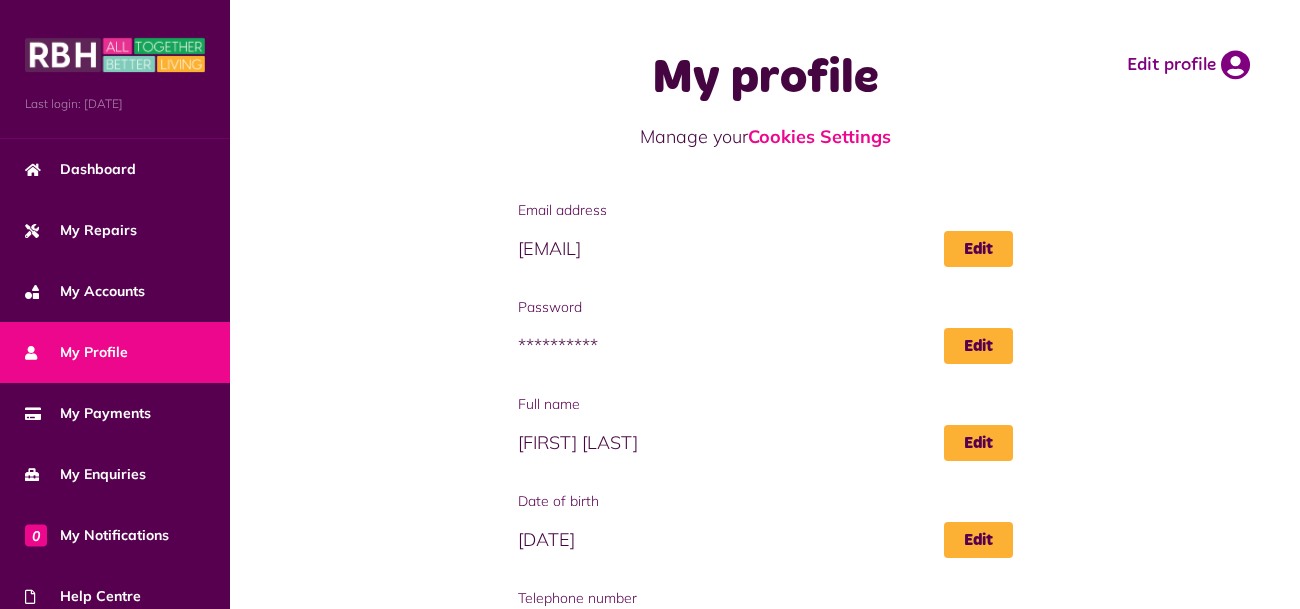 scroll, scrollTop: 0, scrollLeft: 0, axis: both 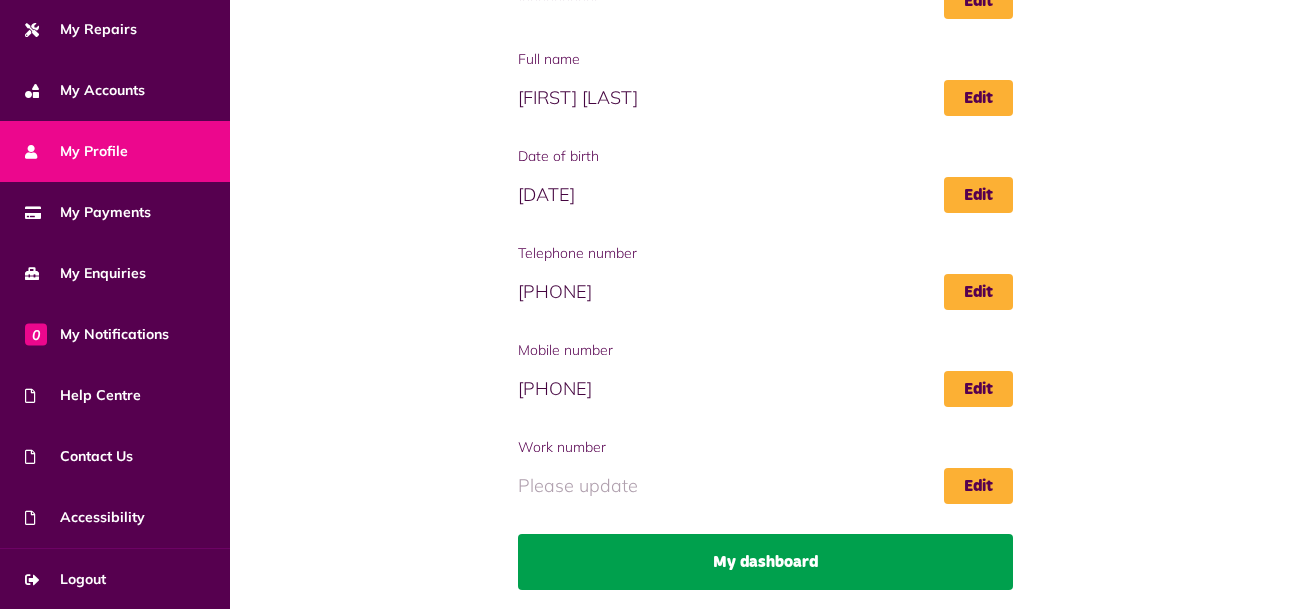 click on "My dashboard" at bounding box center (765, 562) 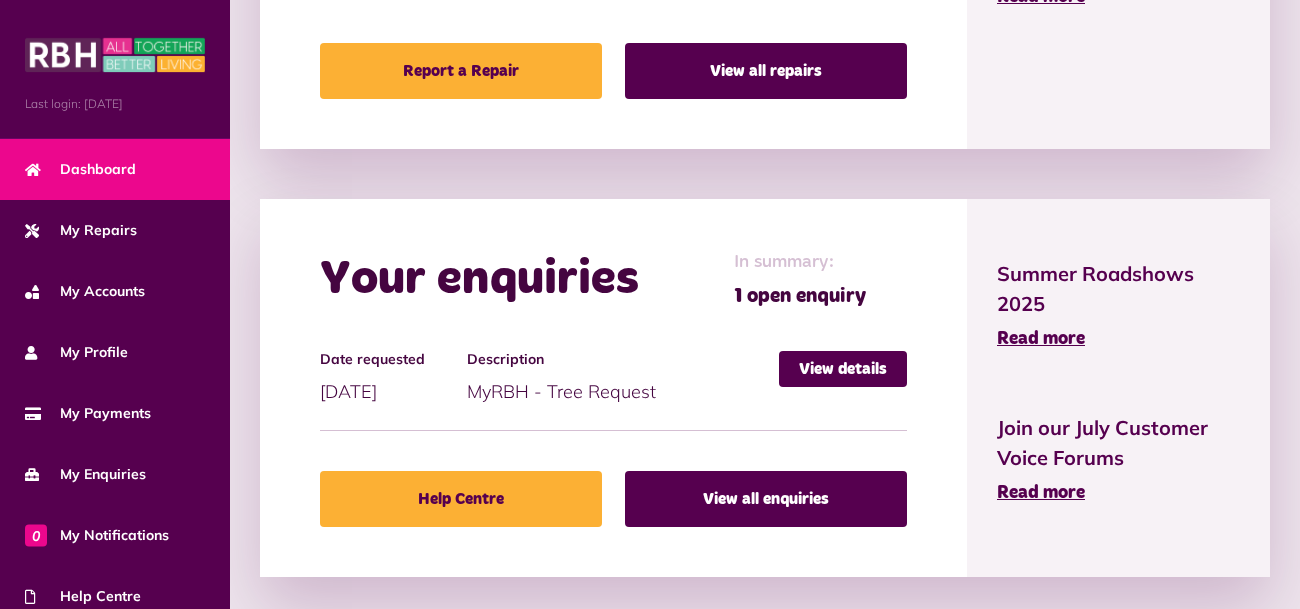 scroll, scrollTop: 1232, scrollLeft: 0, axis: vertical 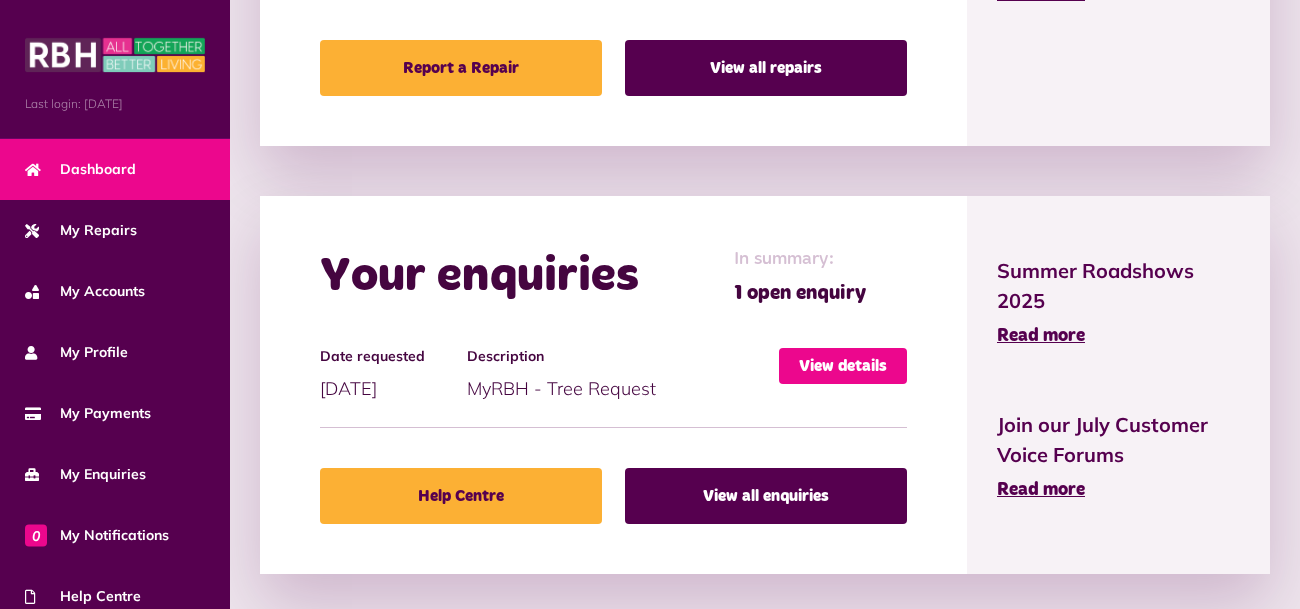 click on "View details" at bounding box center [843, 366] 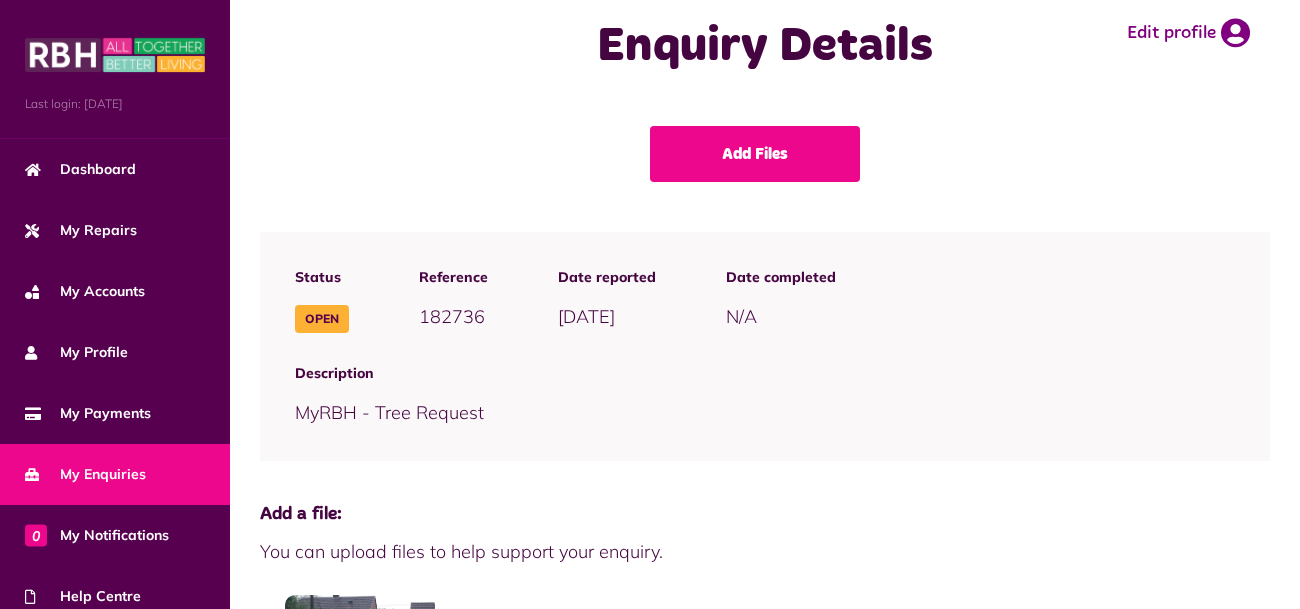 scroll, scrollTop: 0, scrollLeft: 0, axis: both 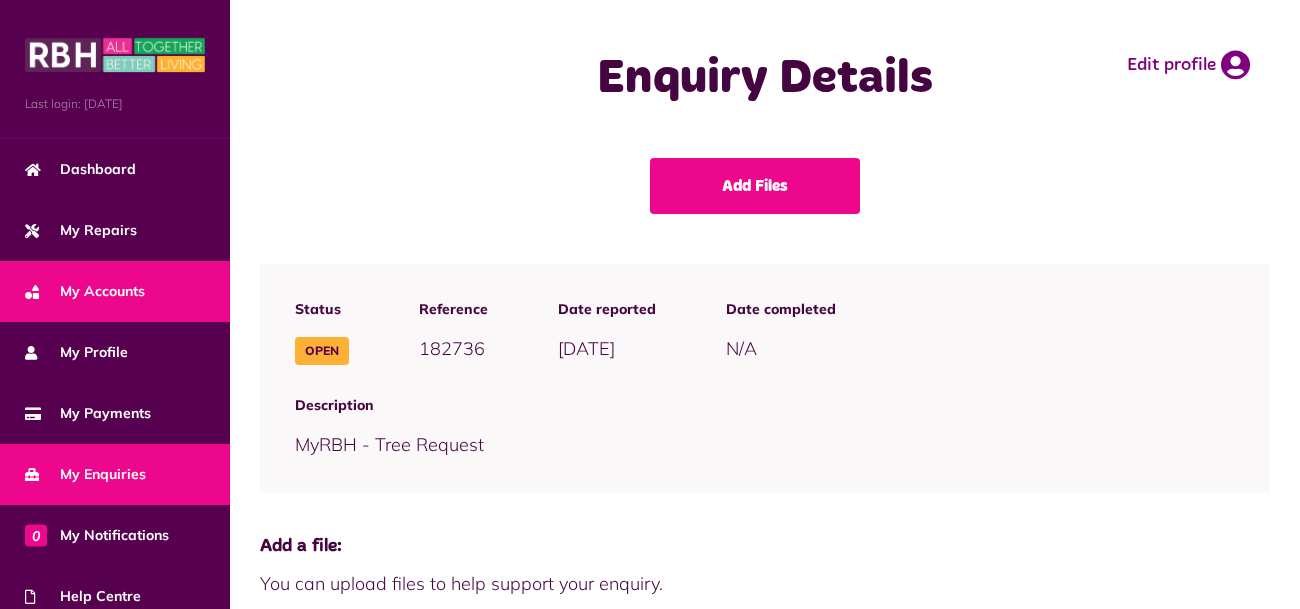 click on "My Accounts" at bounding box center (85, 291) 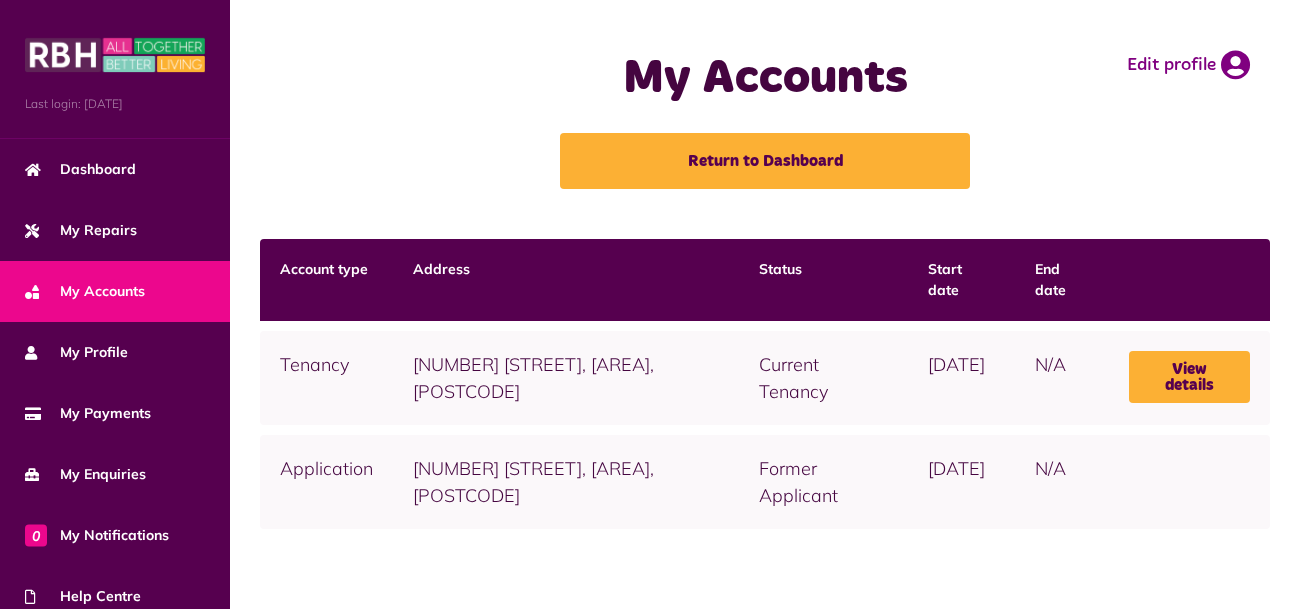 scroll, scrollTop: 0, scrollLeft: 0, axis: both 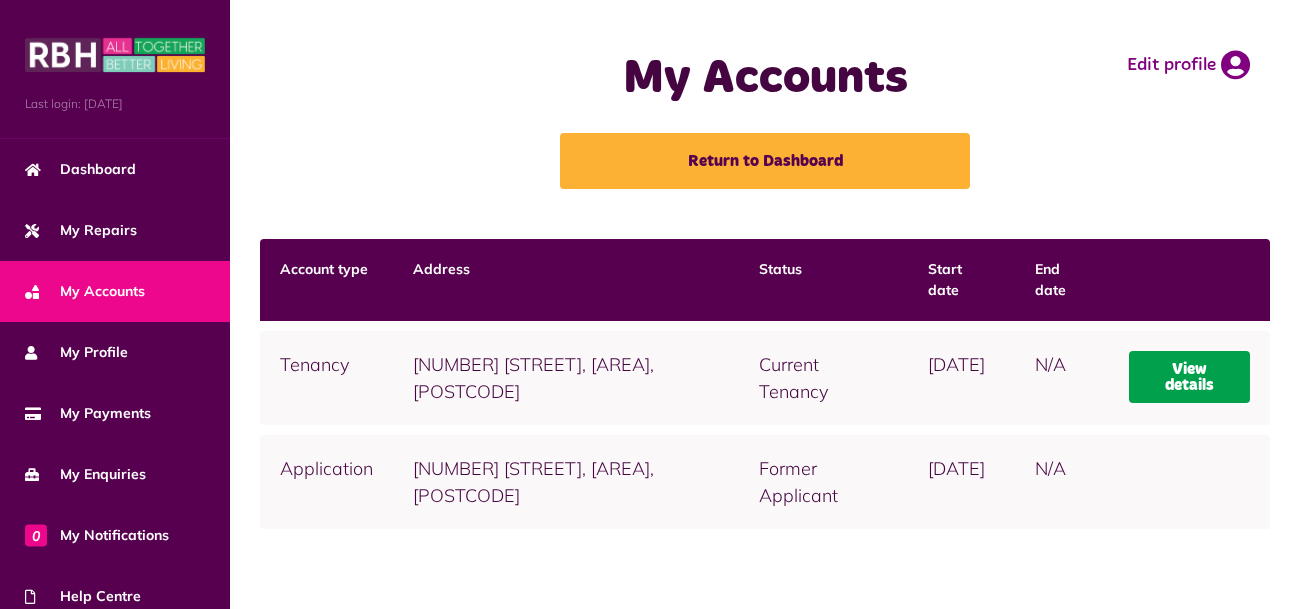 click on "View details" at bounding box center (1189, 377) 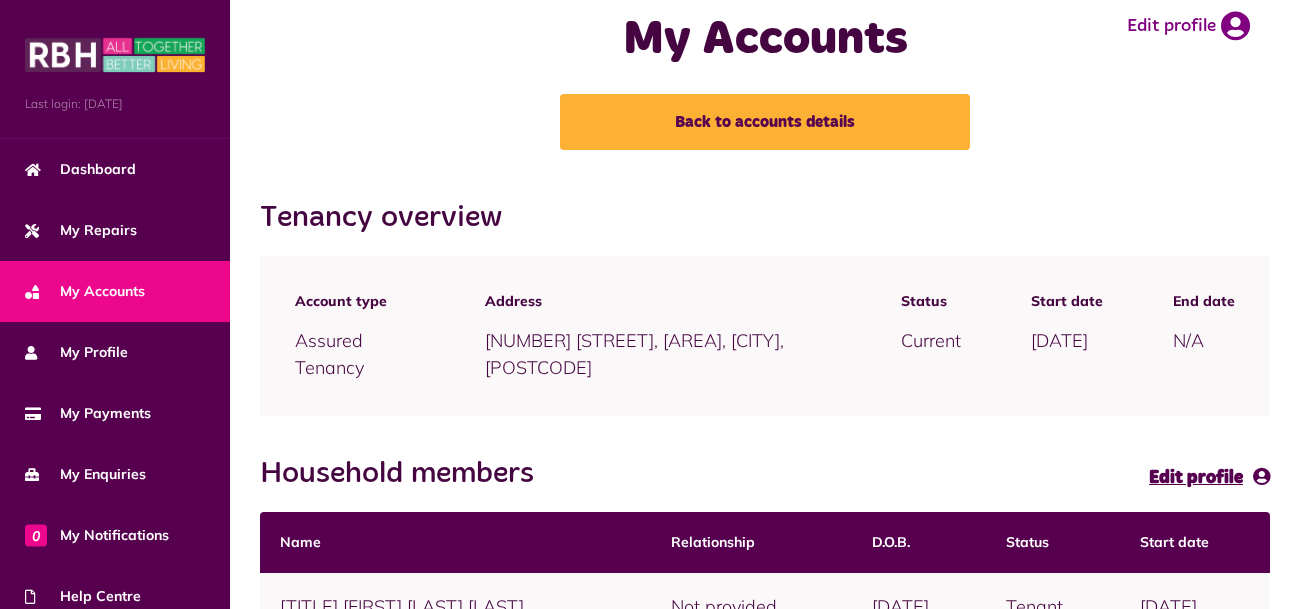 scroll, scrollTop: 0, scrollLeft: 0, axis: both 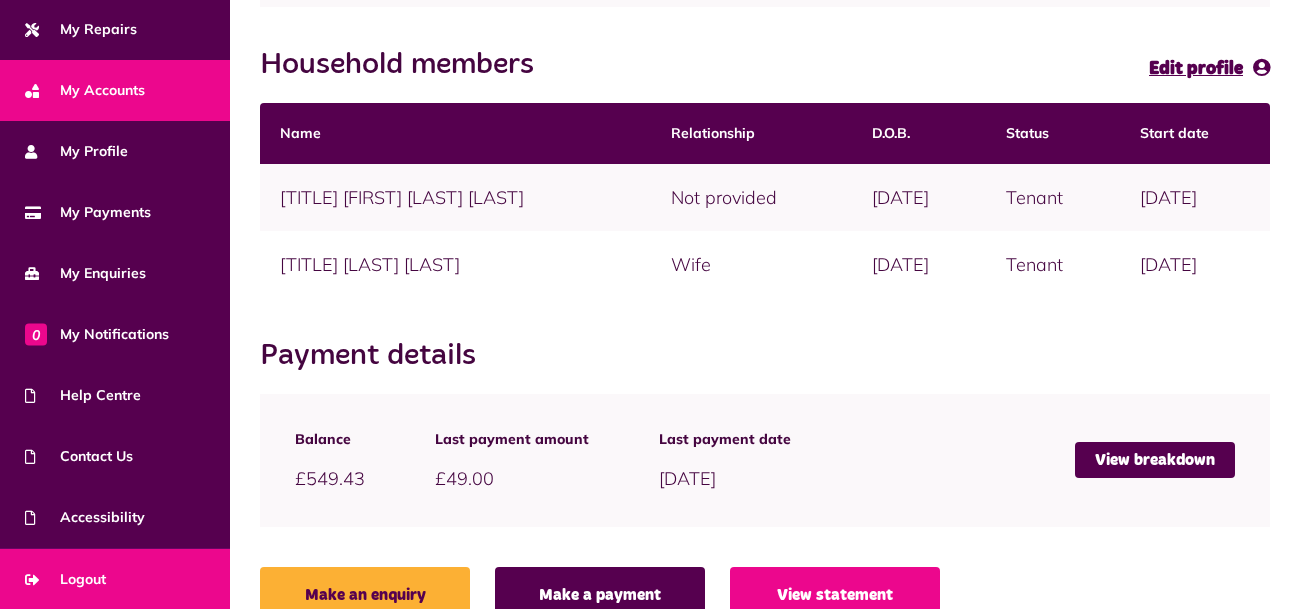 click on "Logout" at bounding box center [65, 579] 